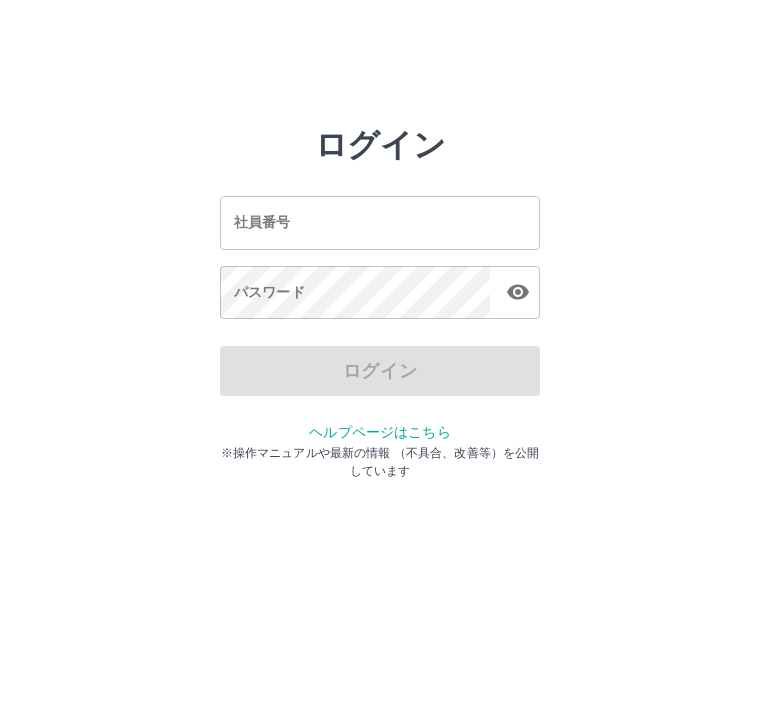 scroll, scrollTop: 0, scrollLeft: 0, axis: both 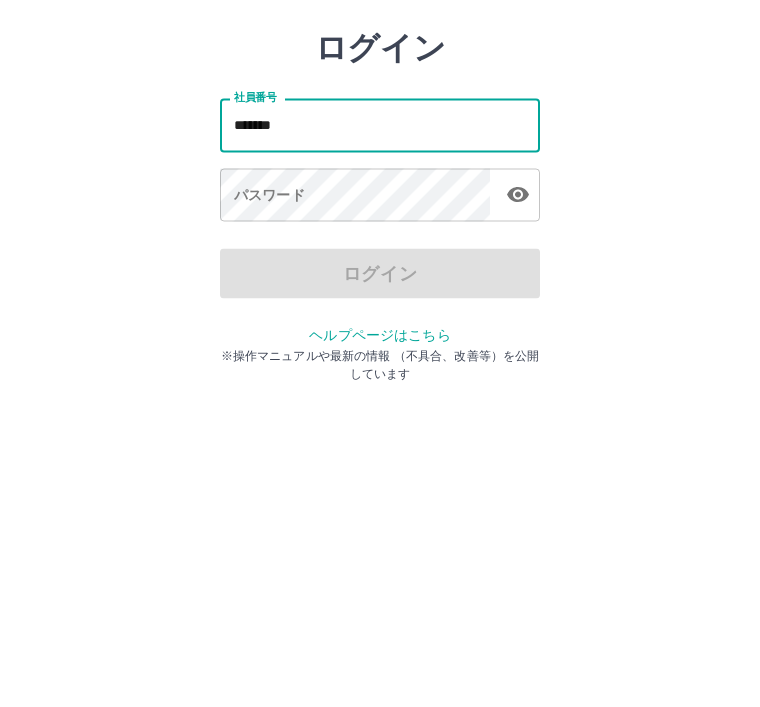 type on "*******" 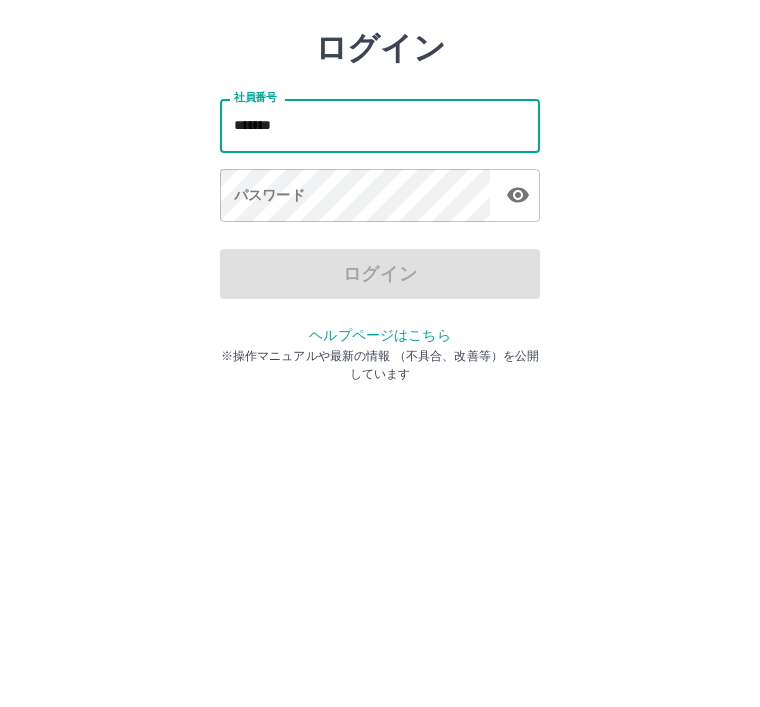click on "パスワード パスワード" at bounding box center (380, 294) 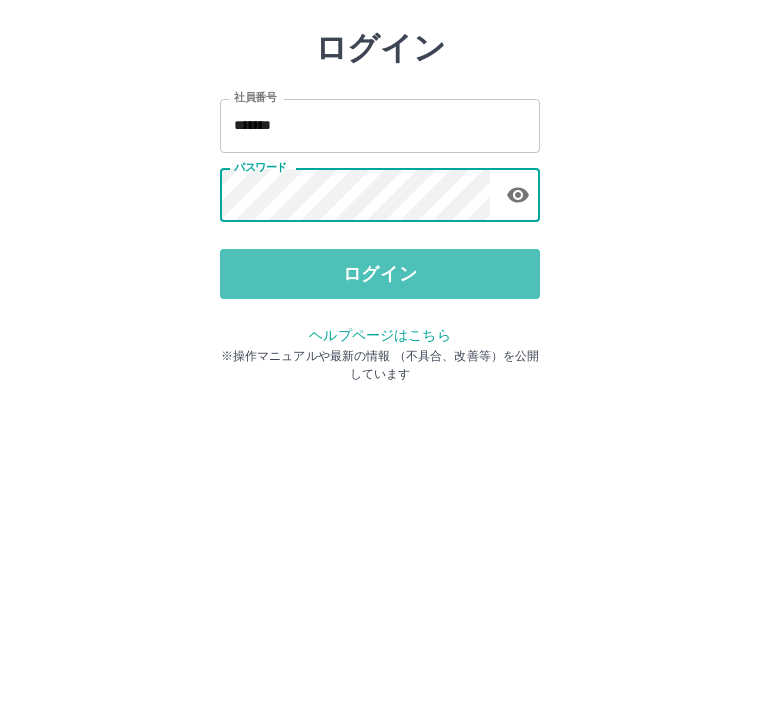 click on "ログイン" at bounding box center [380, 371] 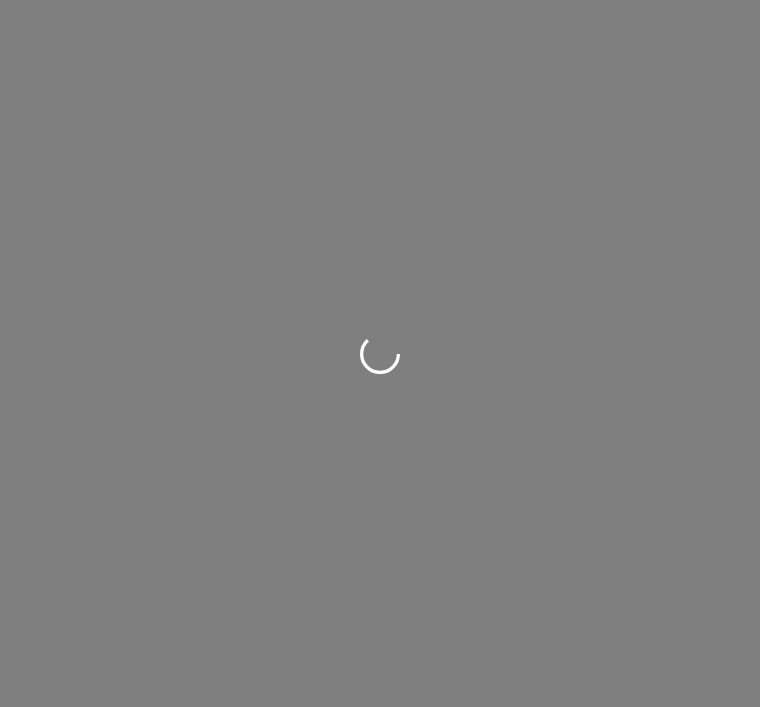 scroll, scrollTop: 0, scrollLeft: 0, axis: both 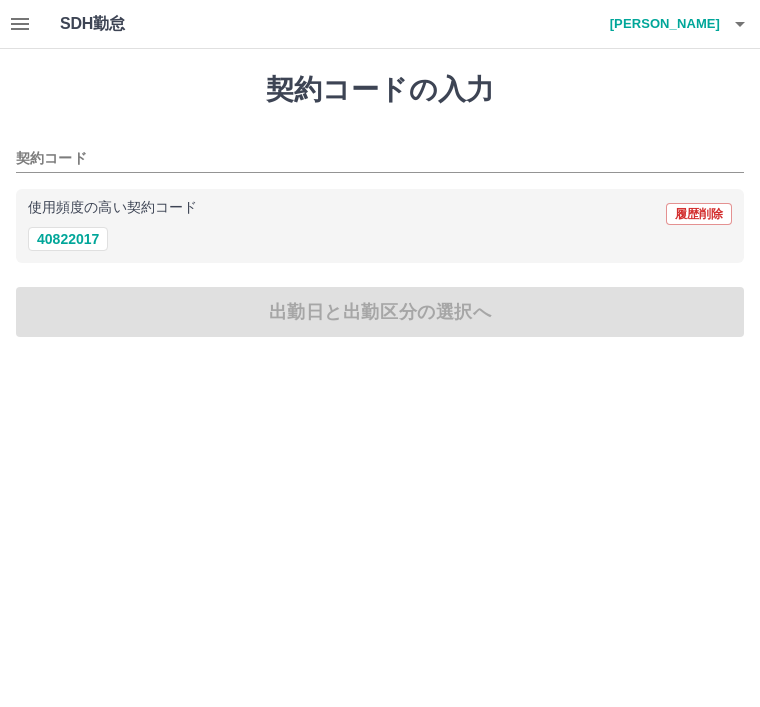 click on "40822017" at bounding box center [68, 239] 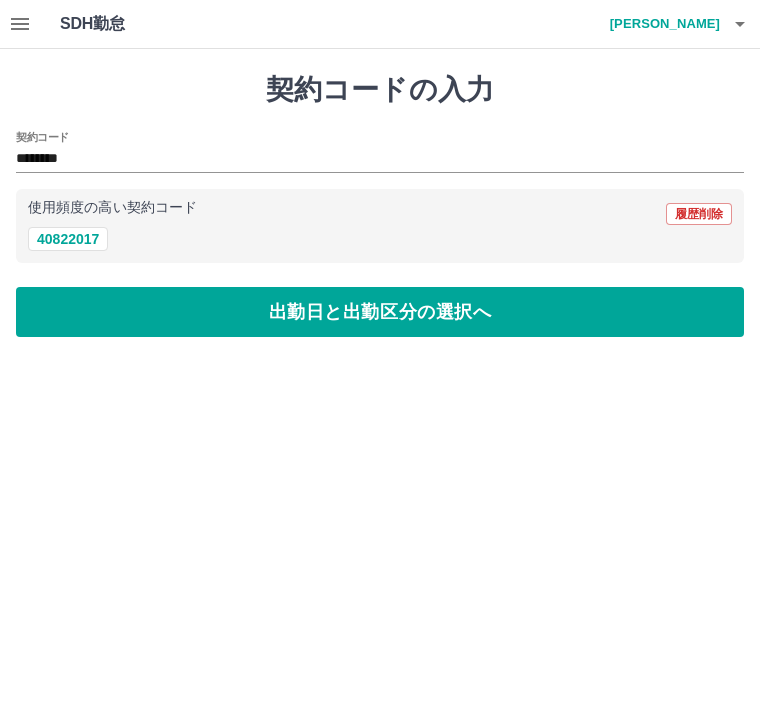 click on "出勤日と出勤区分の選択へ" at bounding box center (380, 312) 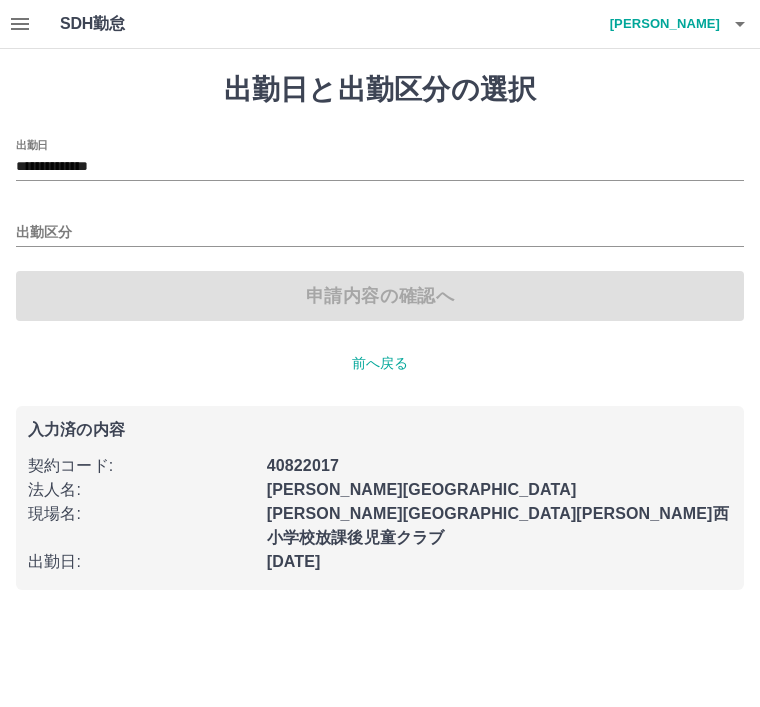 click on "出勤区分" at bounding box center [380, 233] 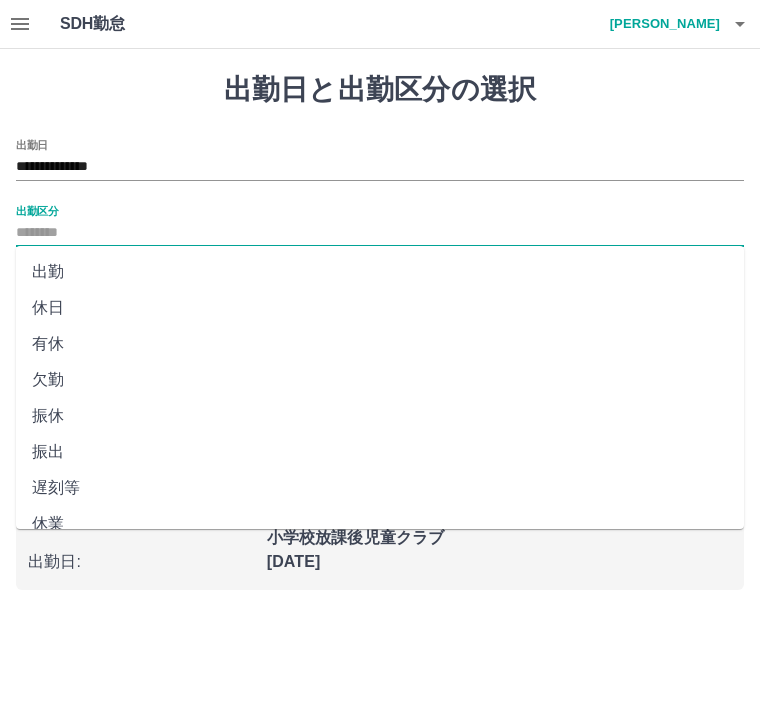 click on "出勤" at bounding box center [380, 272] 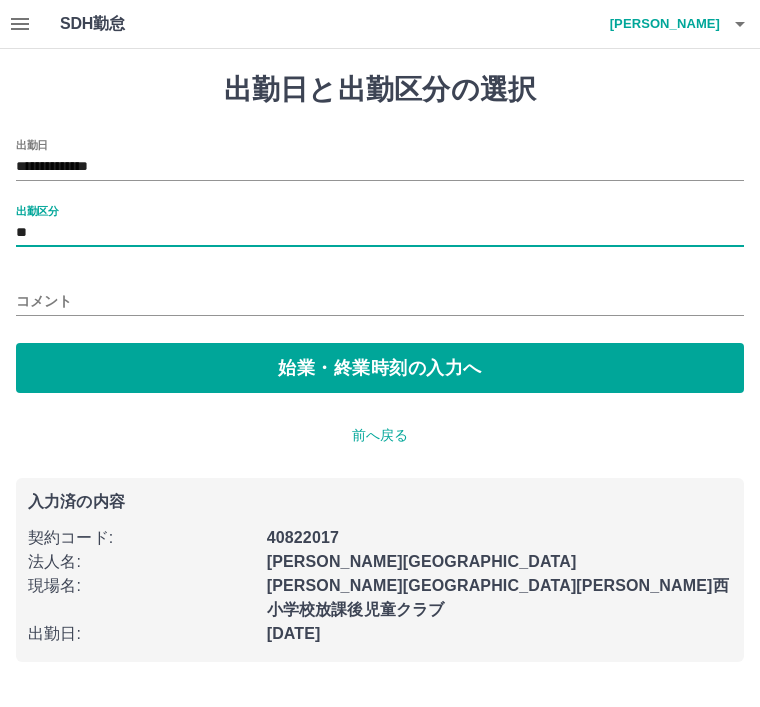 click on "始業・終業時刻の入力へ" at bounding box center [380, 368] 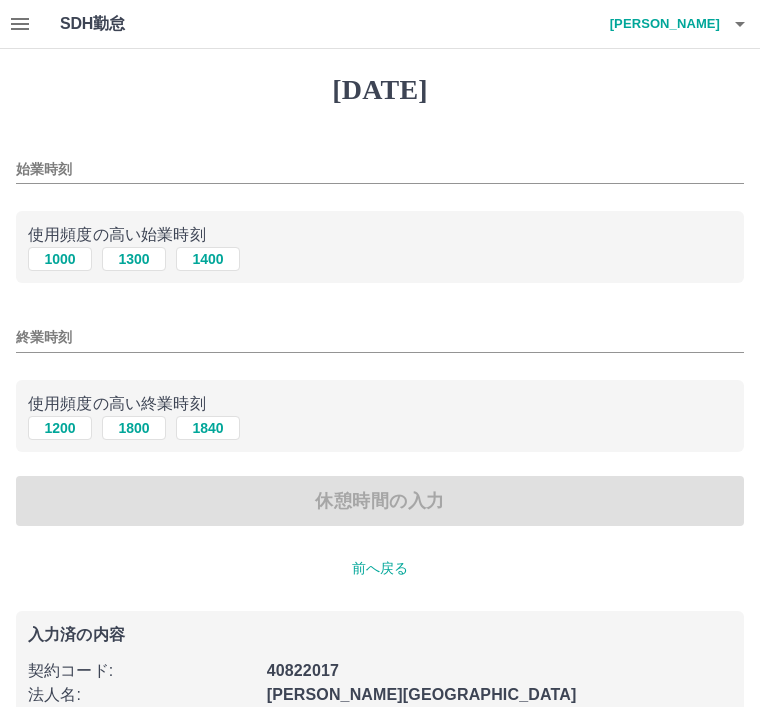 click on "始業時刻" at bounding box center [380, 169] 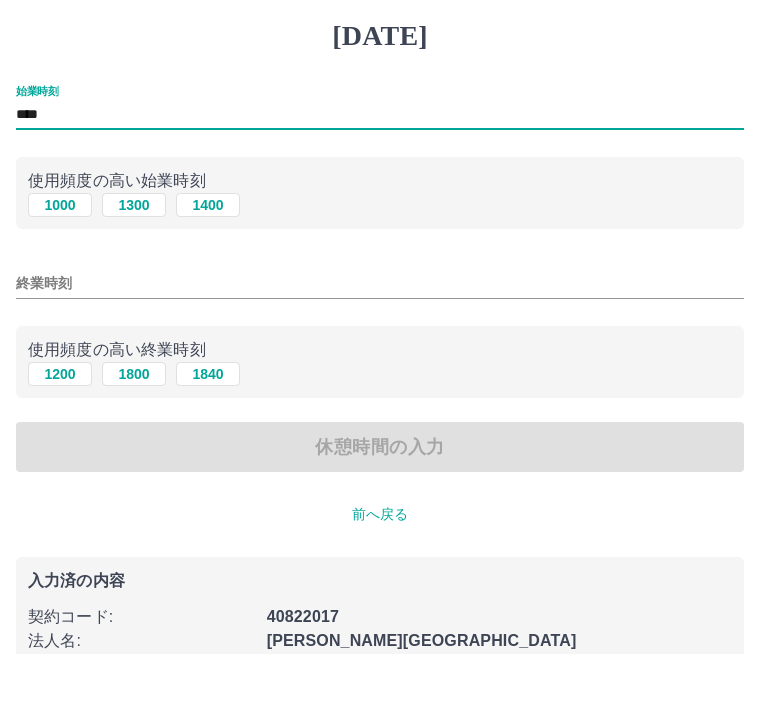 type on "****" 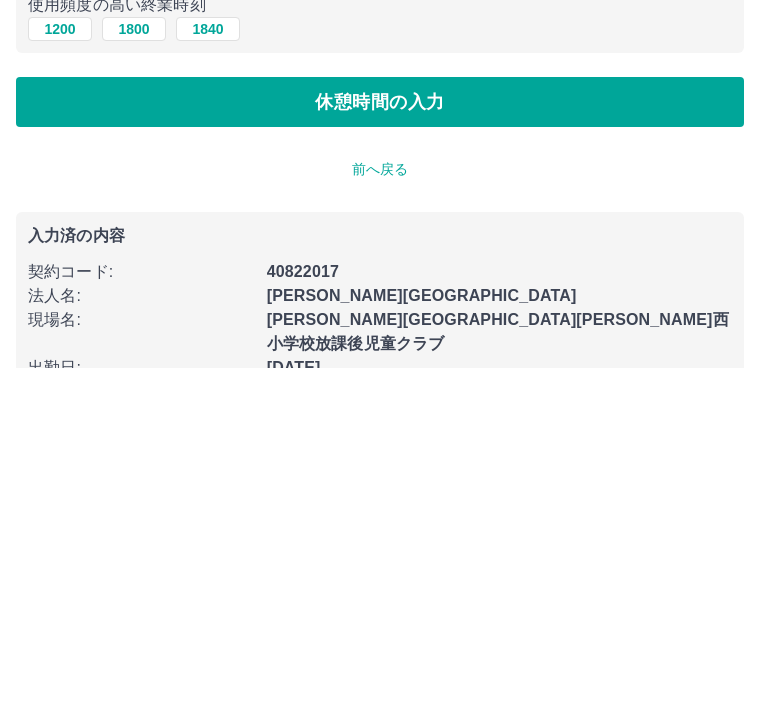 type on "****" 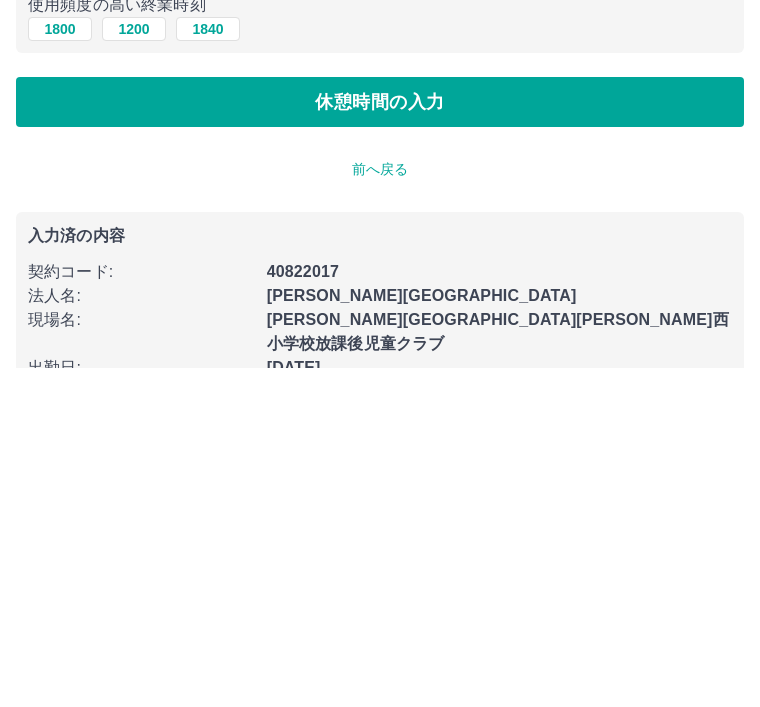 scroll, scrollTop: 50, scrollLeft: 0, axis: vertical 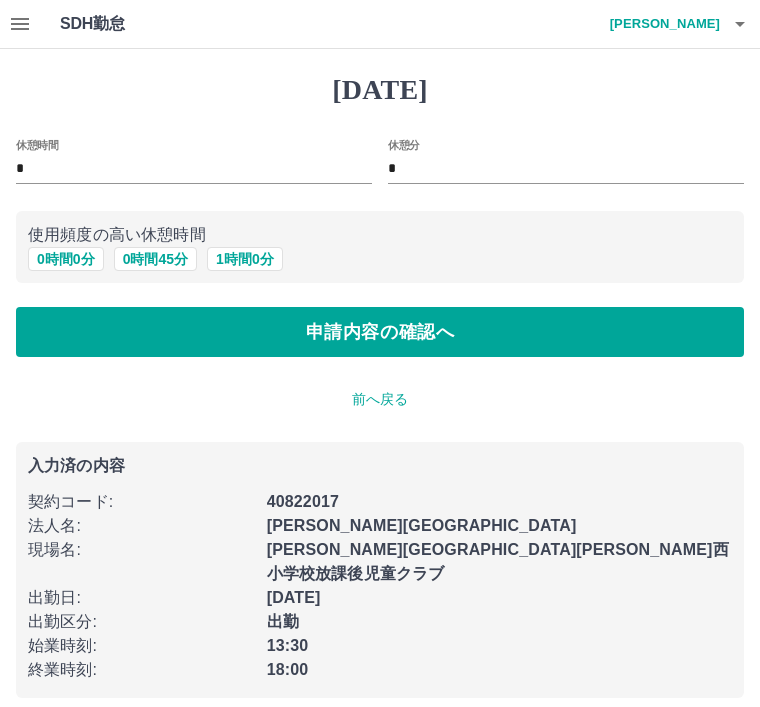 click on "申請内容の確認へ" at bounding box center (380, 332) 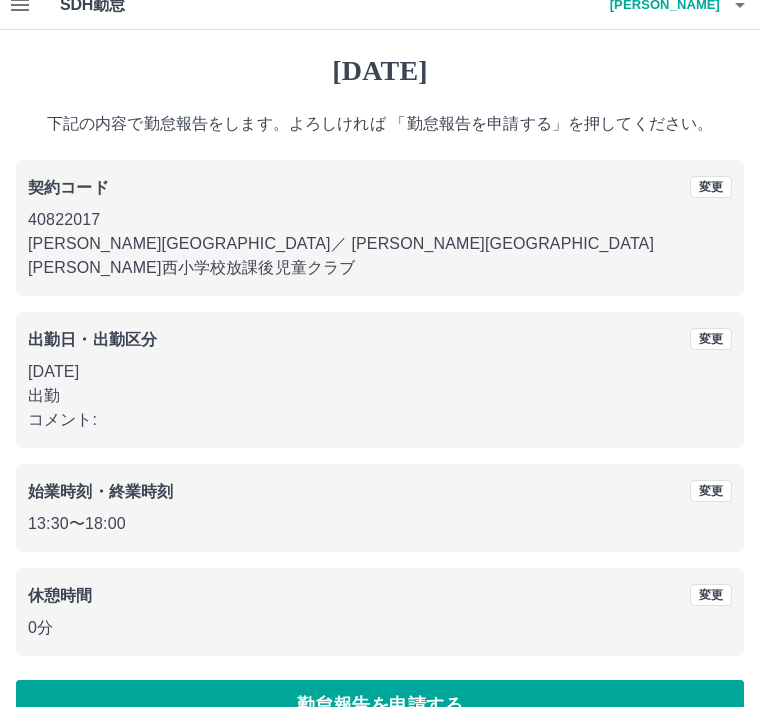 scroll, scrollTop: 41, scrollLeft: 0, axis: vertical 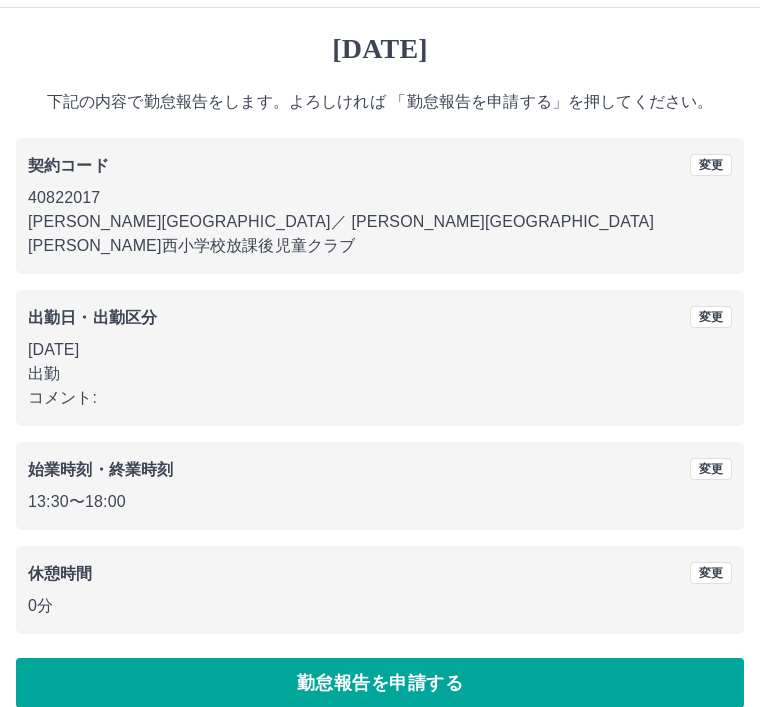 click on "勤怠報告を申請する" at bounding box center (380, 683) 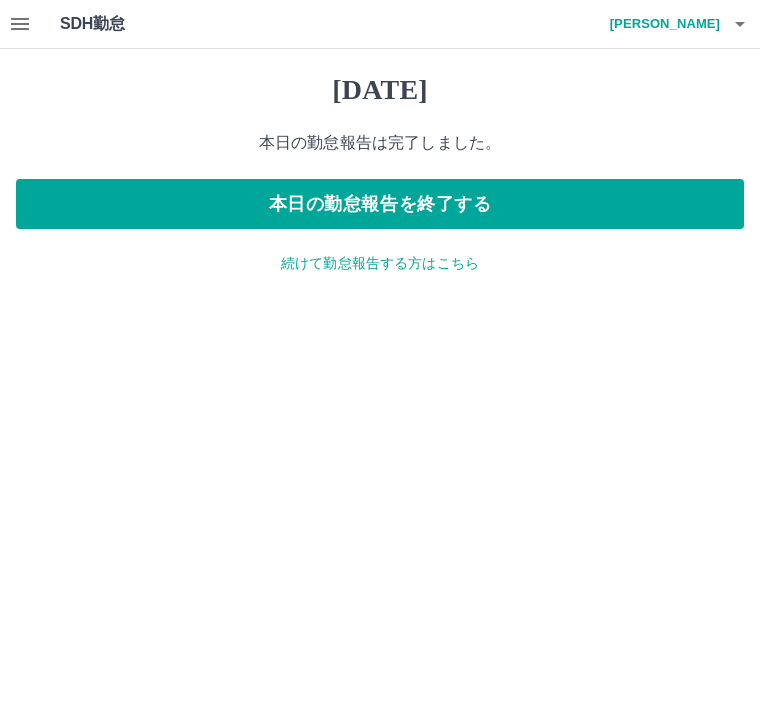 click on "本日の勤怠報告を終了する" at bounding box center [380, 204] 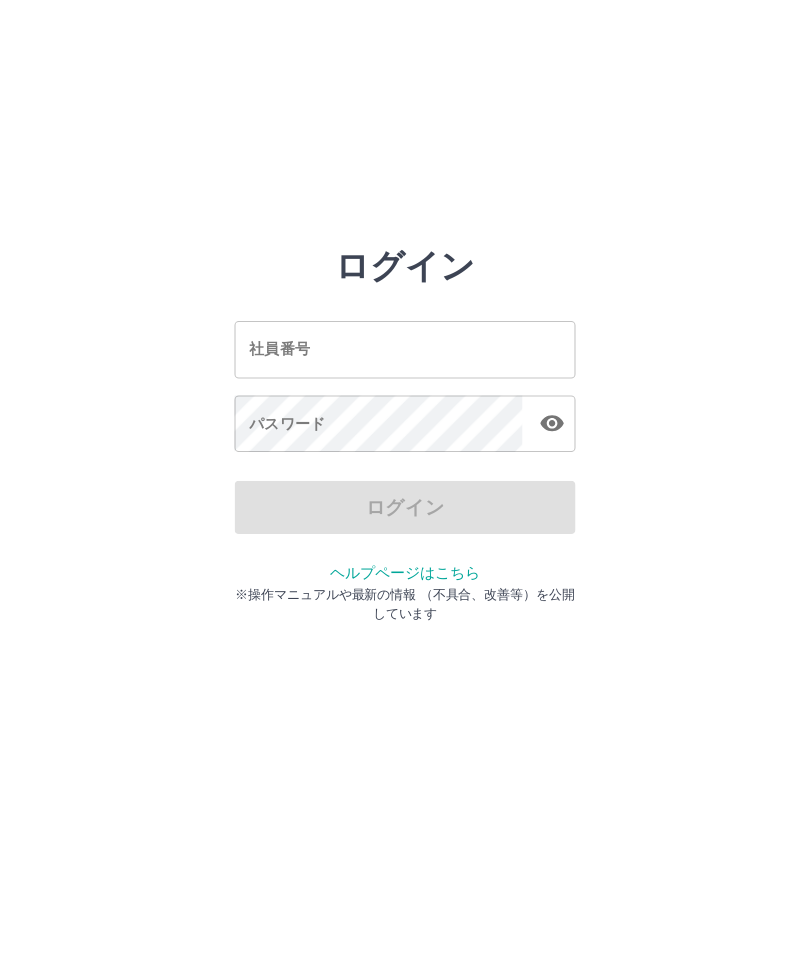 scroll, scrollTop: 0, scrollLeft: 0, axis: both 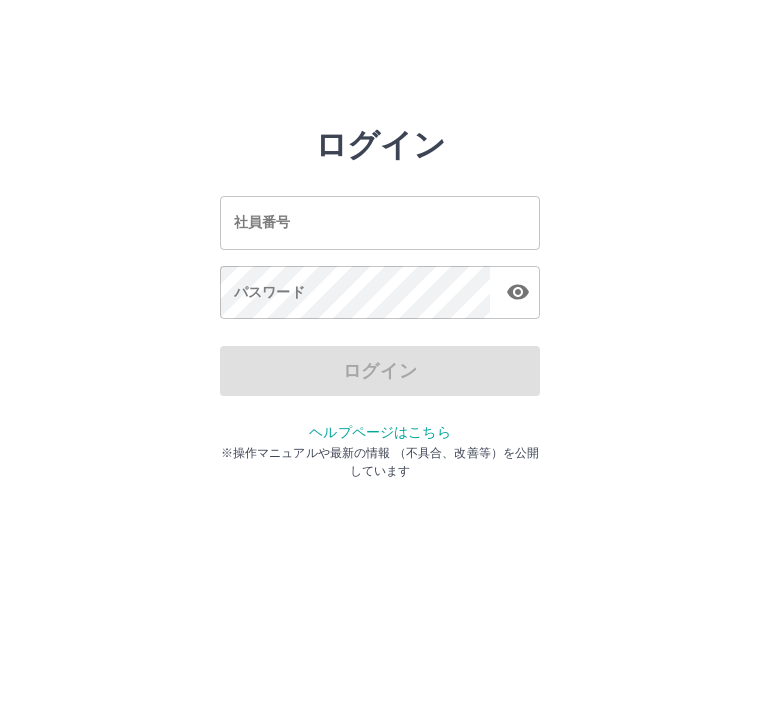 click on "ログイン 社員番号 社員番号 パスワード パスワード ログイン ヘルプページはこちら ※操作マニュアルや最新の情報 （不具合、改善等）を公開しています" at bounding box center (380, 223) 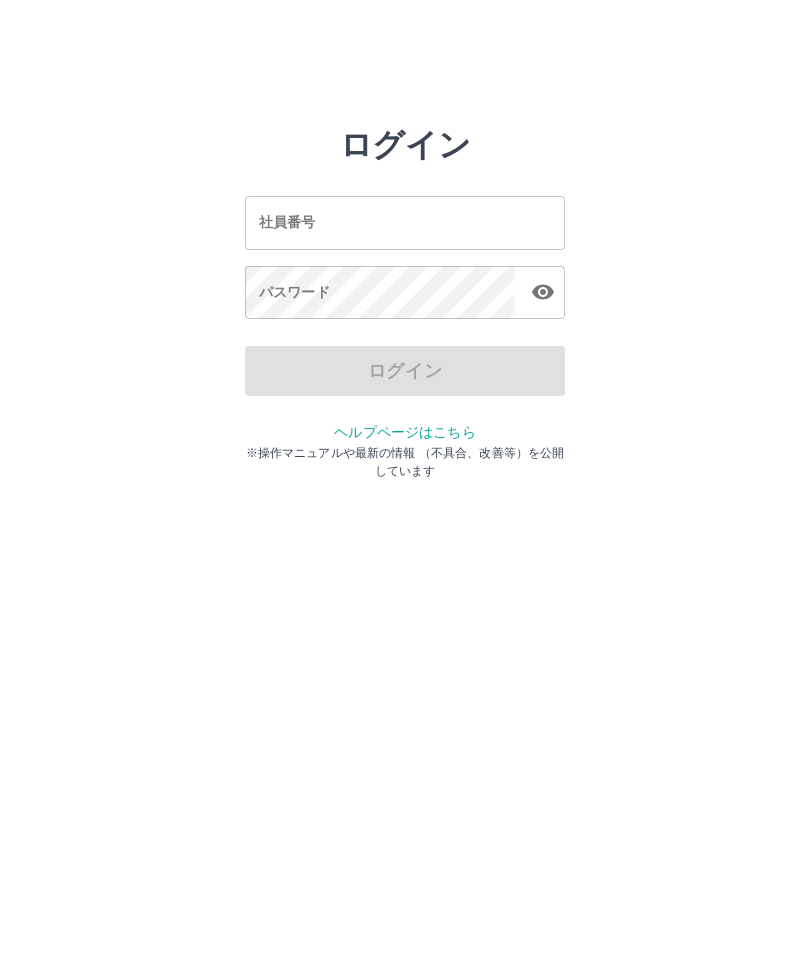 click on "社員番号" at bounding box center (405, 222) 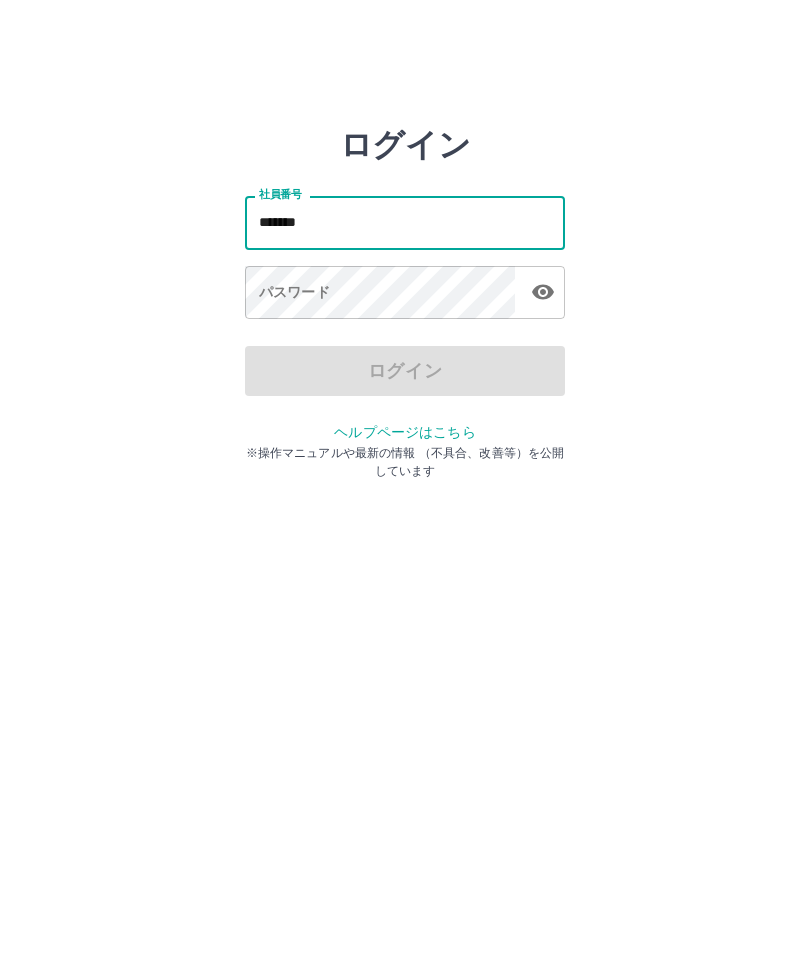type on "*******" 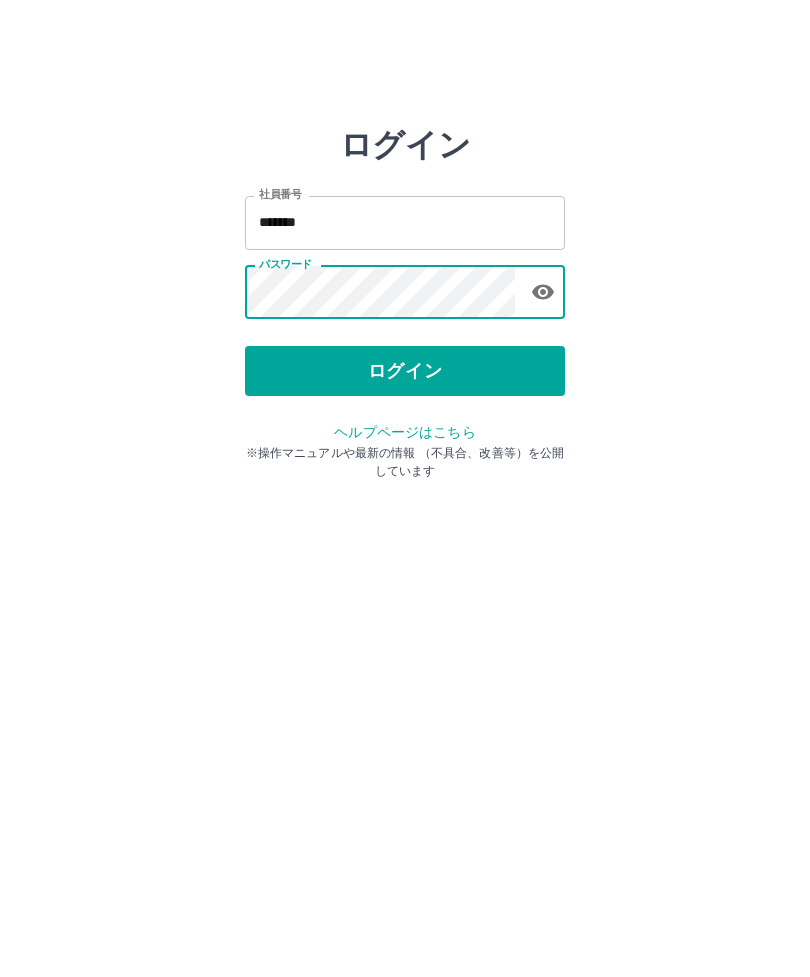 click on "ログイン" at bounding box center (405, 371) 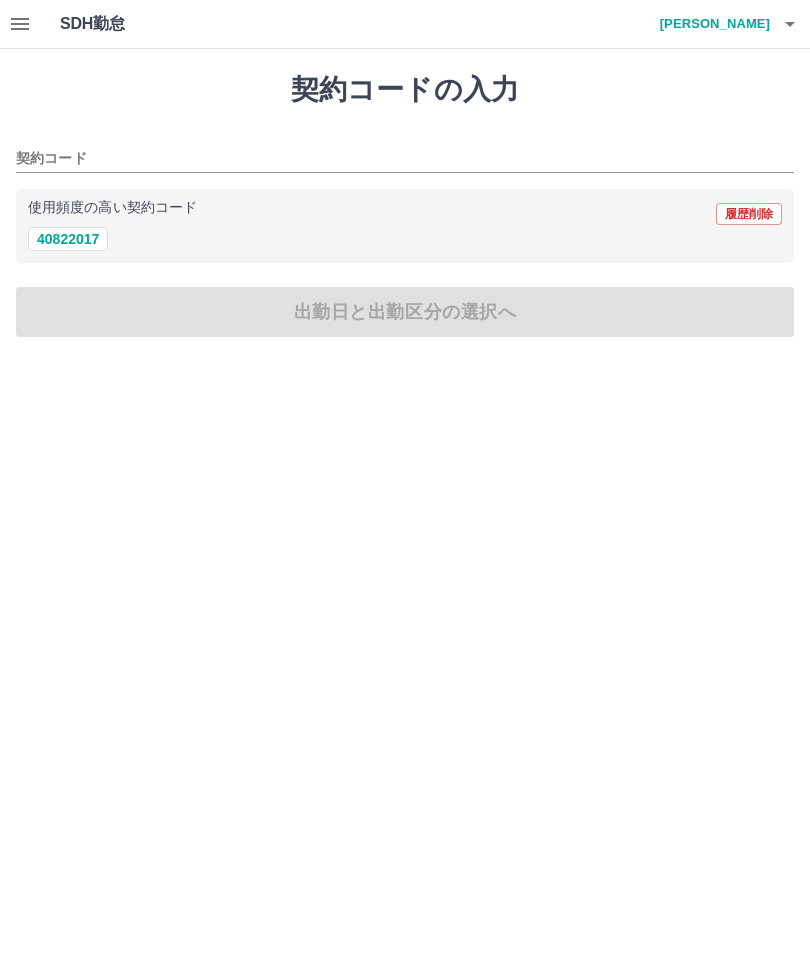 scroll, scrollTop: 0, scrollLeft: 0, axis: both 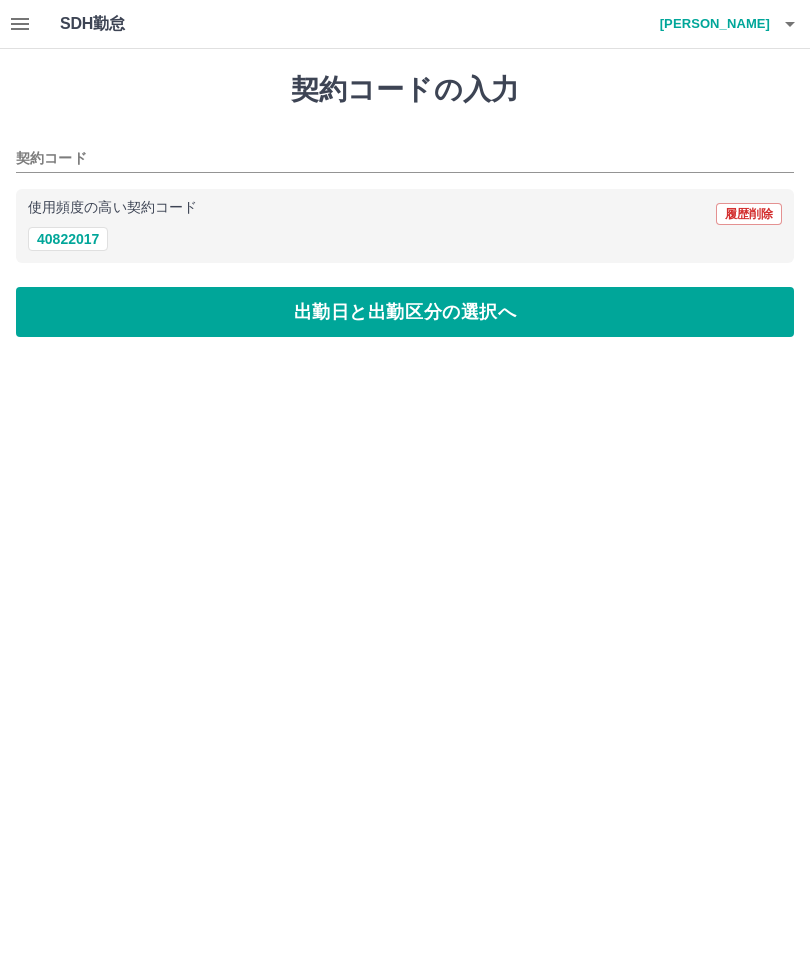 type on "********" 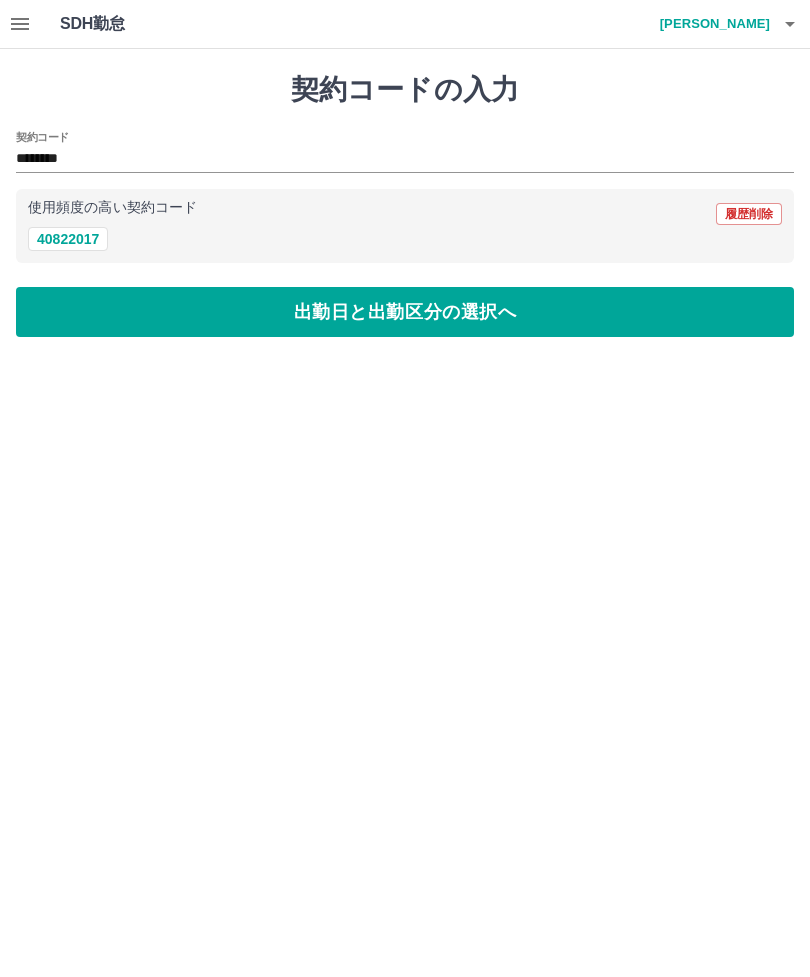 click on "出勤日と出勤区分の選択へ" at bounding box center (405, 312) 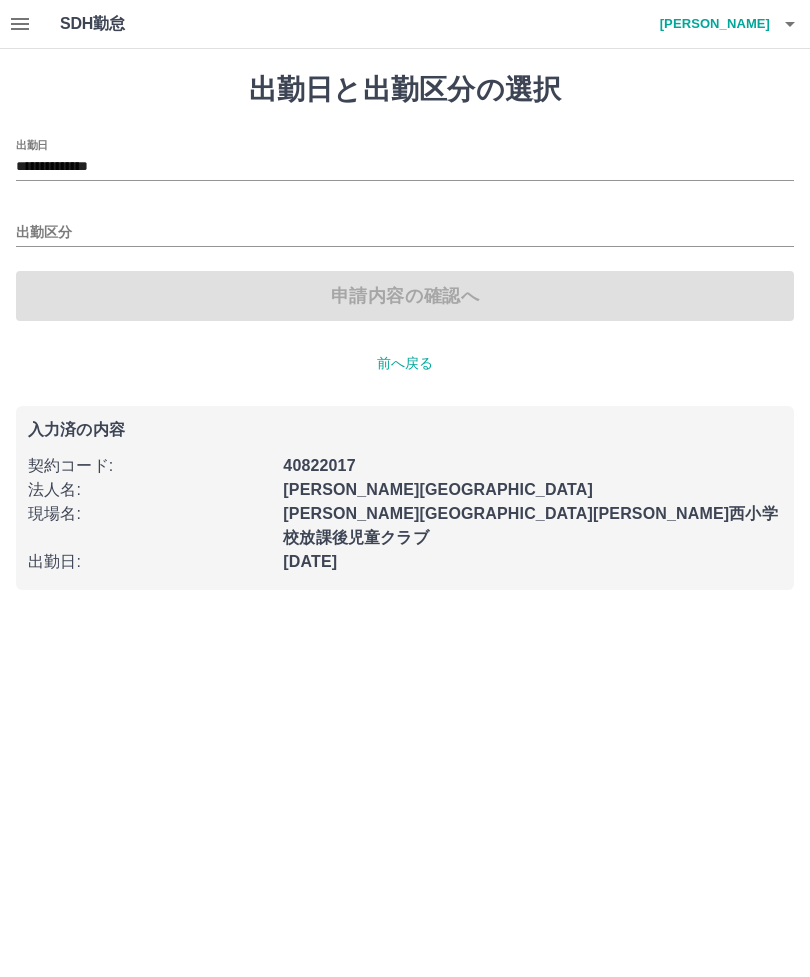 click on "出勤区分" at bounding box center (405, 233) 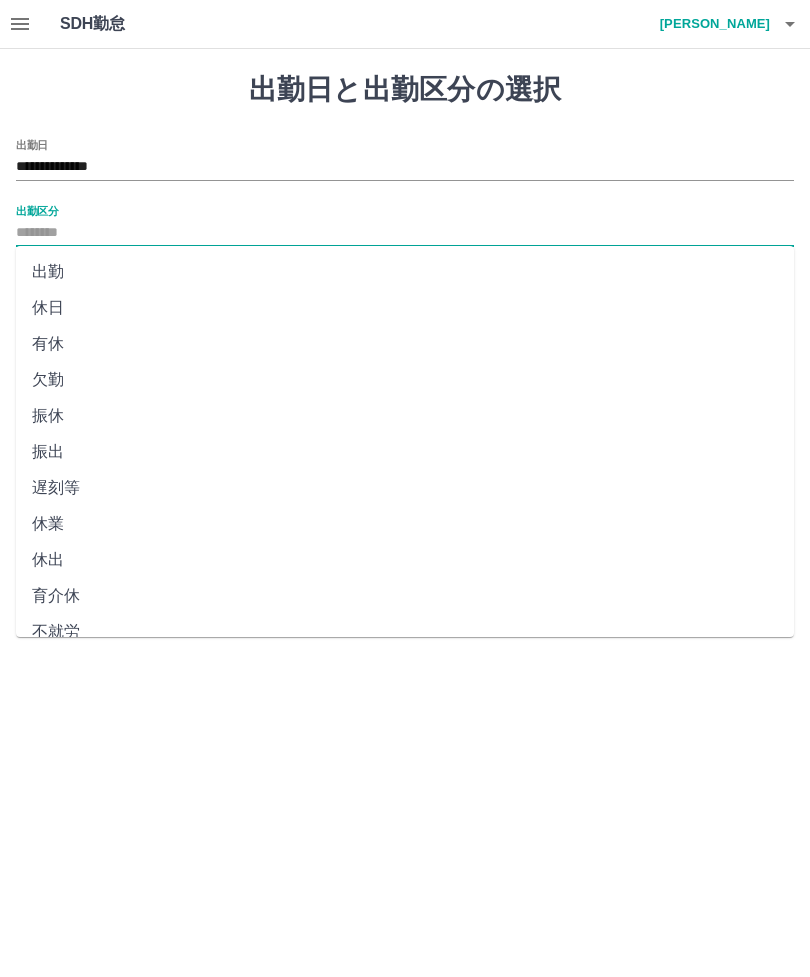 click on "出勤" at bounding box center [405, 272] 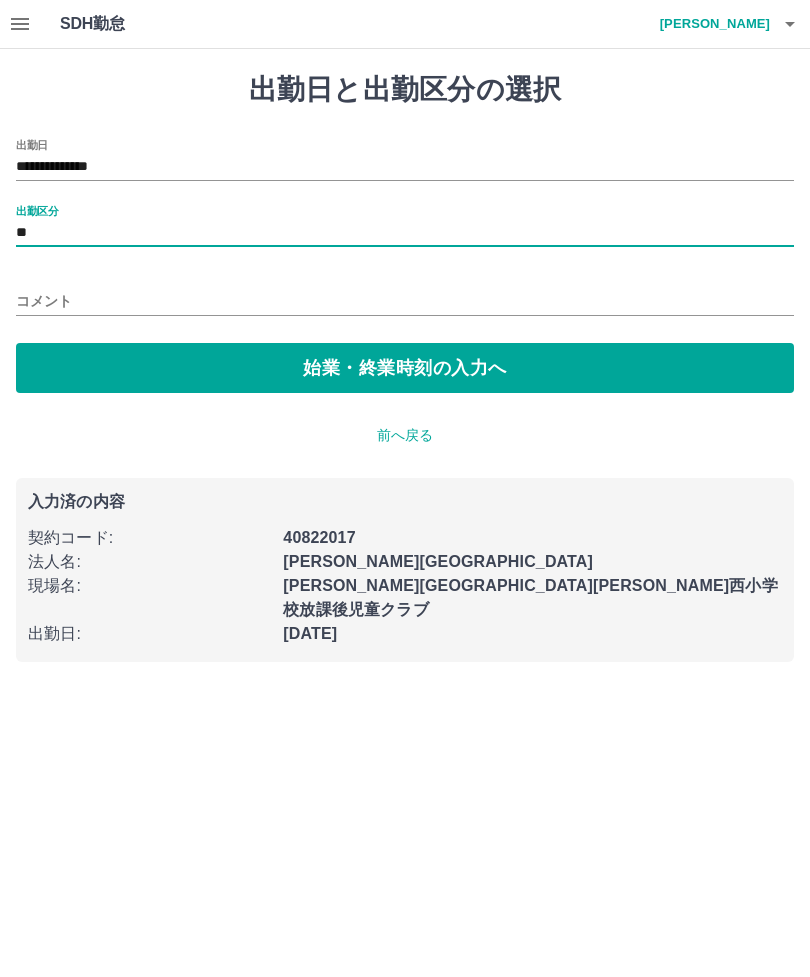 click on "始業・終業時刻の入力へ" at bounding box center [405, 368] 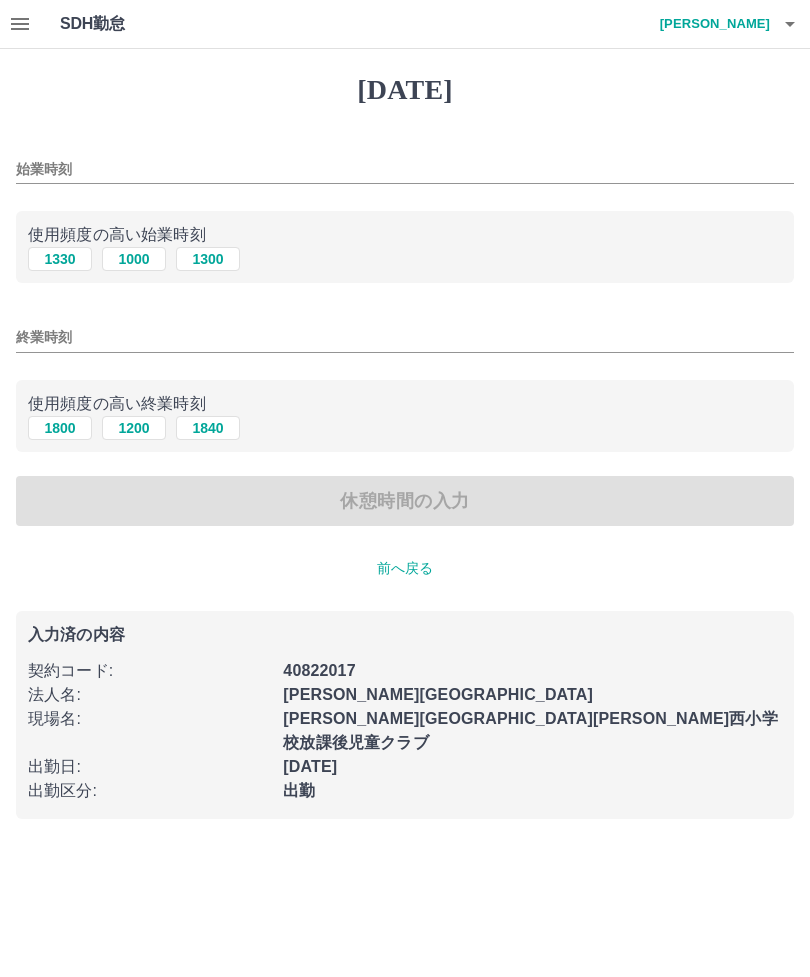 click on "1300" at bounding box center [208, 259] 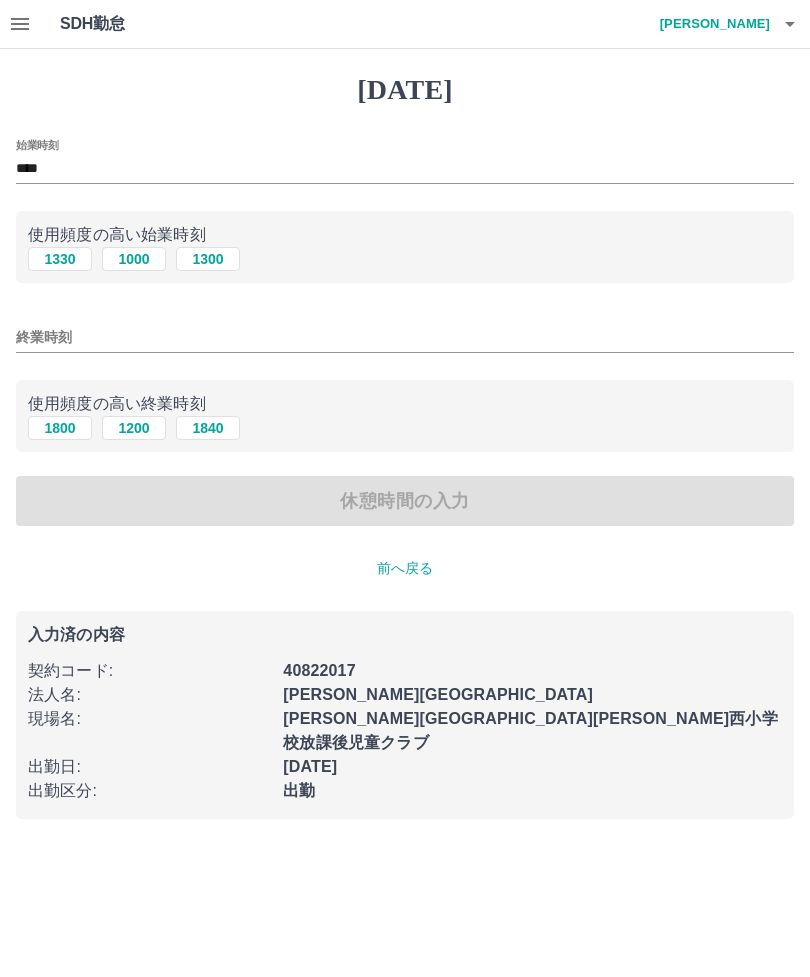 click on "終業時刻" at bounding box center (405, 331) 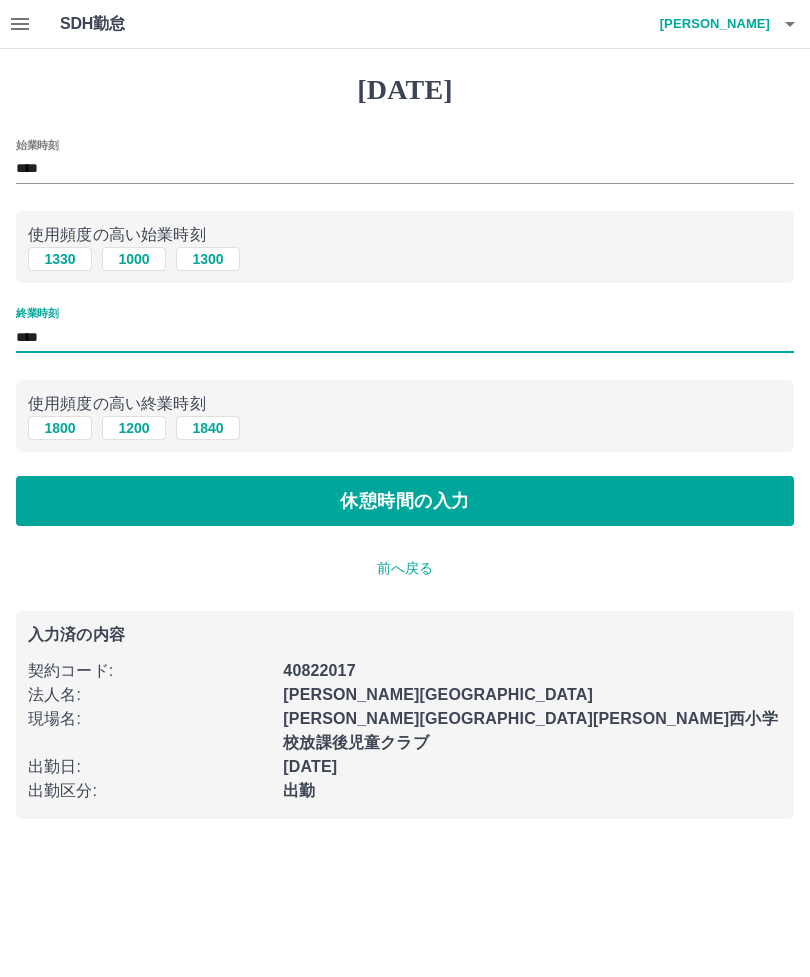 type on "****" 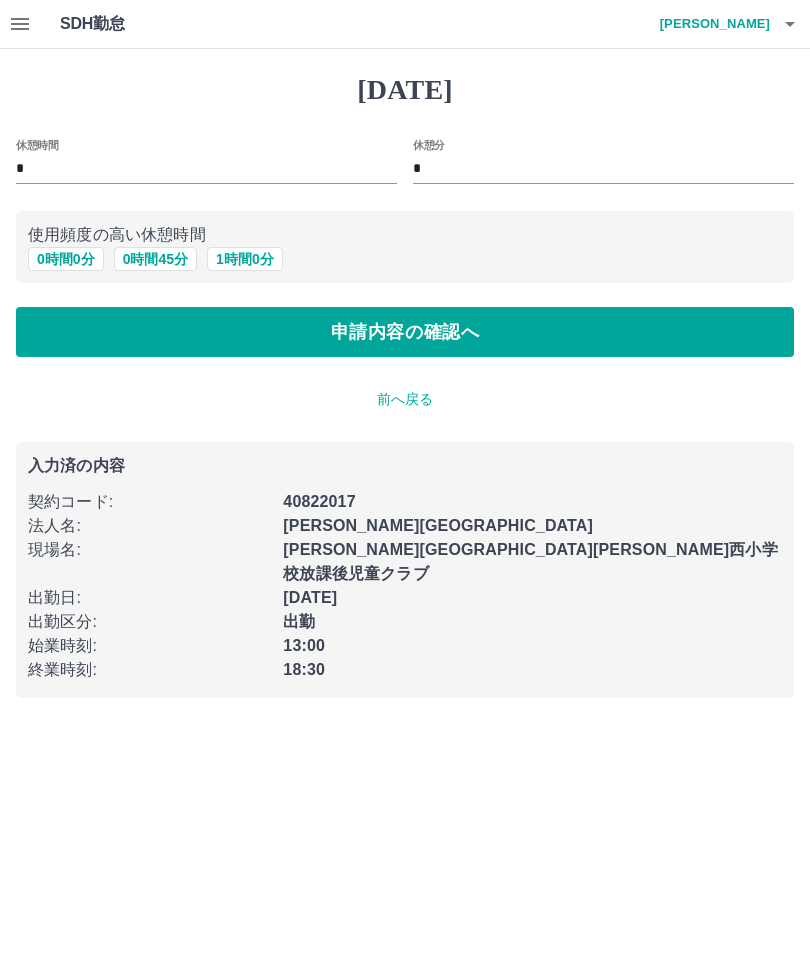 click on "申請内容の確認へ" at bounding box center [405, 332] 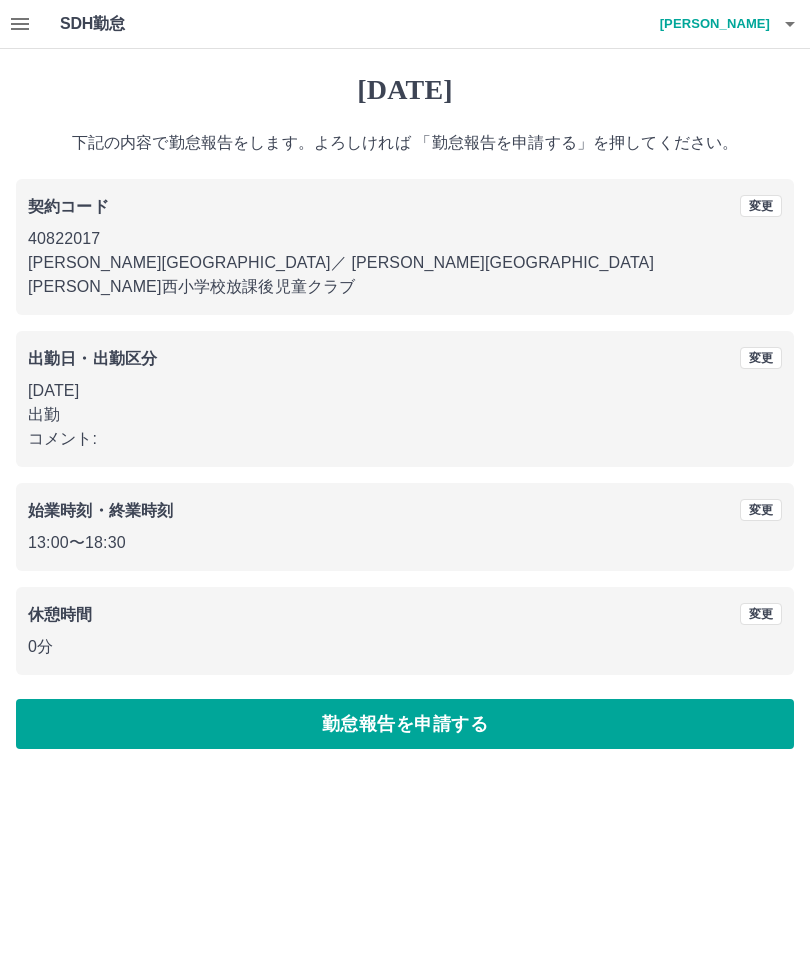 click on "勤怠報告を申請する" at bounding box center [405, 724] 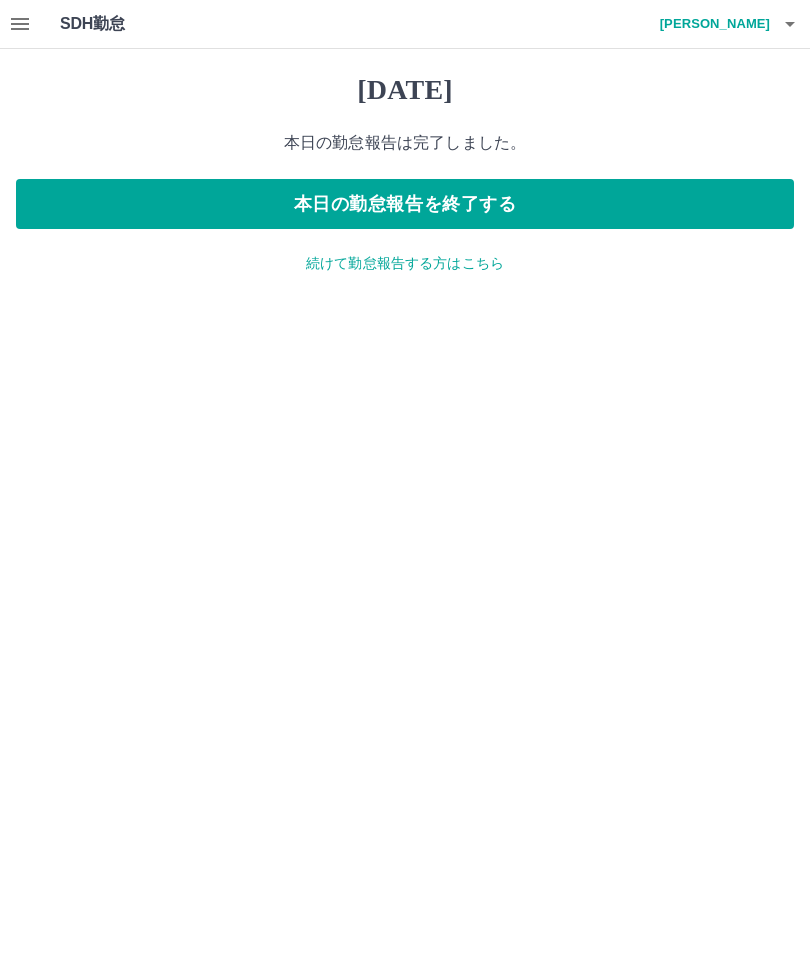 click on "本日の勤怠報告を終了する" at bounding box center (405, 204) 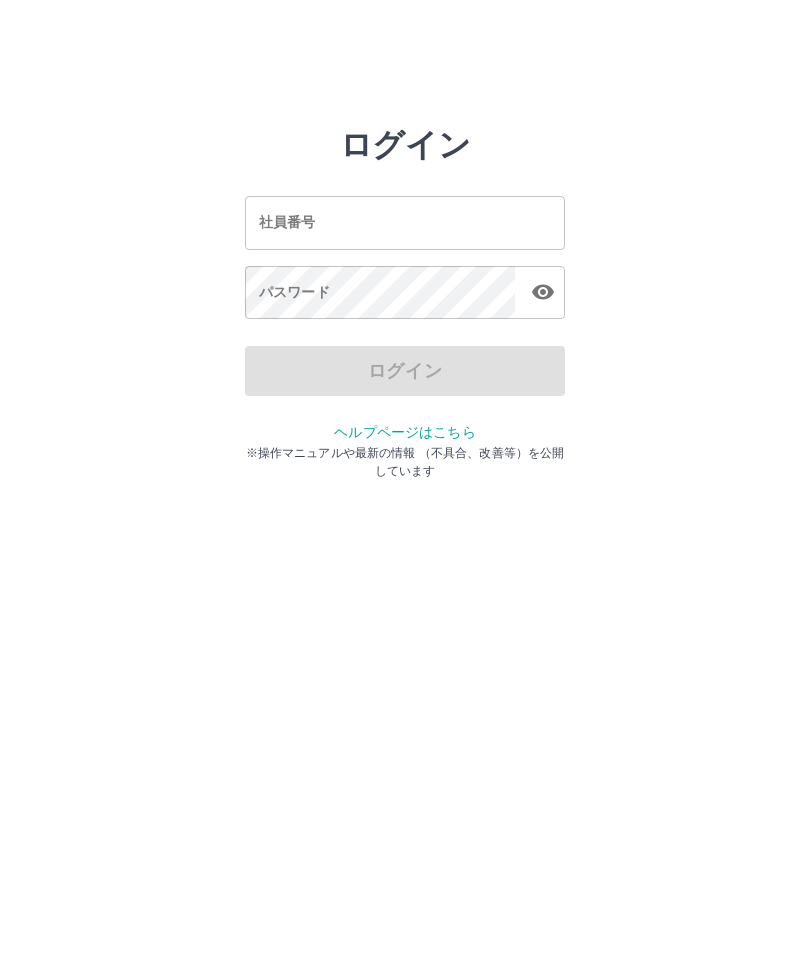 scroll, scrollTop: 0, scrollLeft: 0, axis: both 